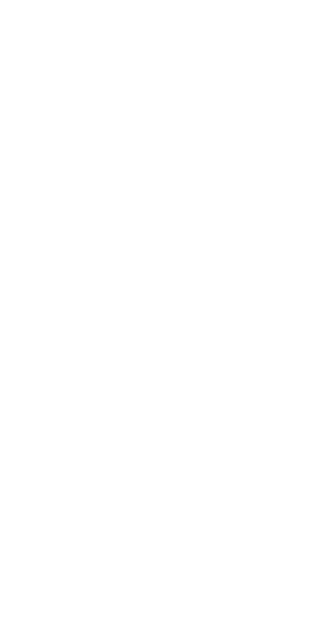 scroll, scrollTop: 0, scrollLeft: 0, axis: both 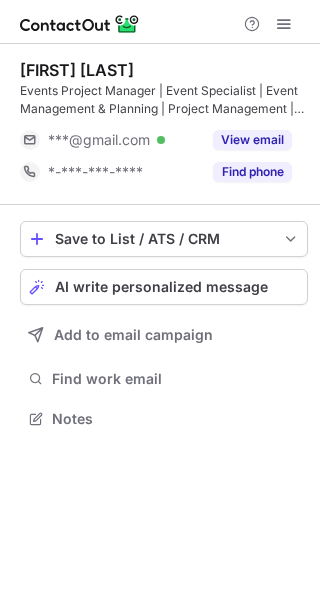 click on "View email" at bounding box center [252, 140] 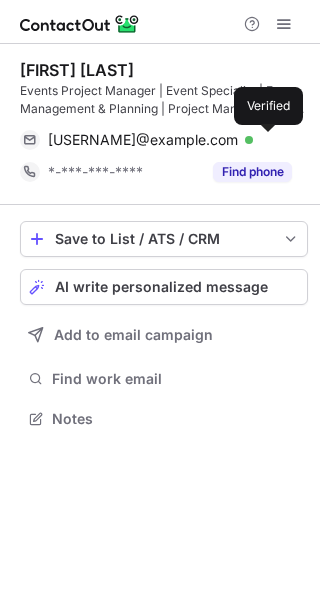 click at bounding box center (249, 140) 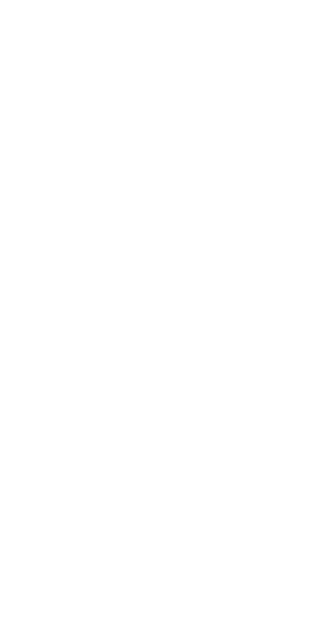 scroll, scrollTop: 0, scrollLeft: 0, axis: both 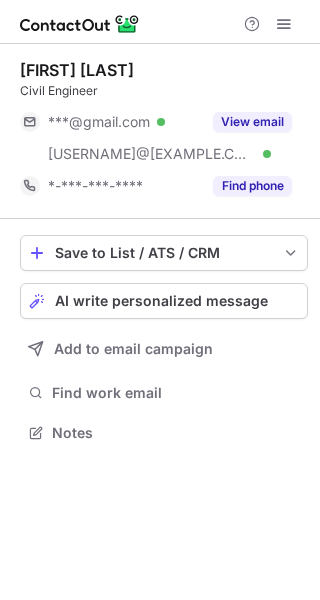 click on "View email" at bounding box center (252, 122) 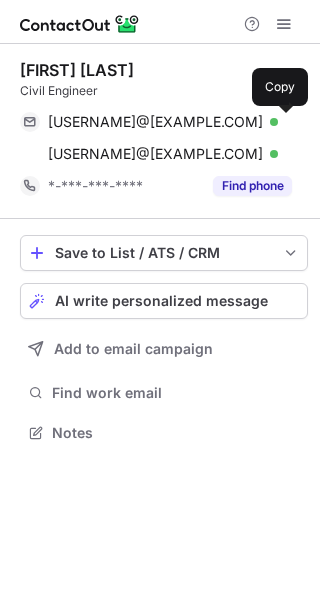 click at bounding box center [282, 122] 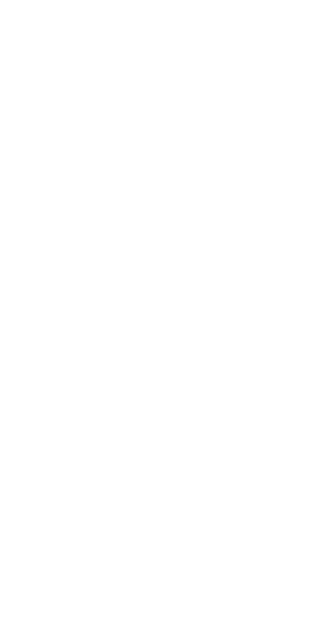 scroll, scrollTop: 0, scrollLeft: 0, axis: both 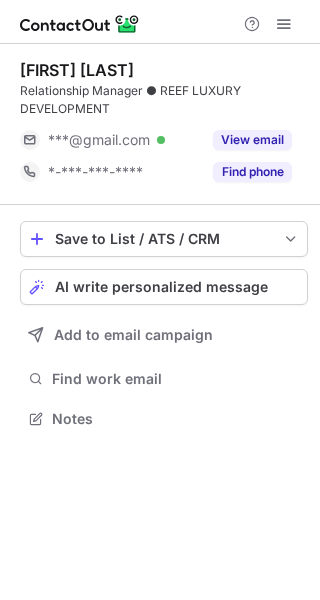 click on "View email" at bounding box center [252, 140] 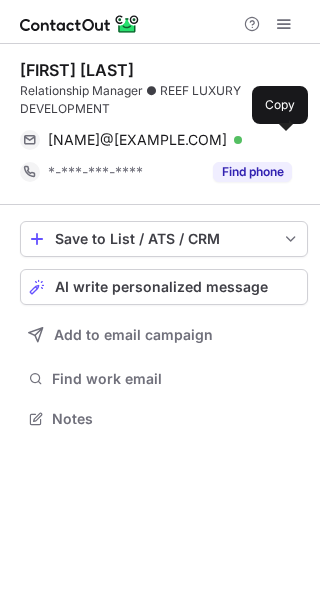 click at bounding box center [282, 140] 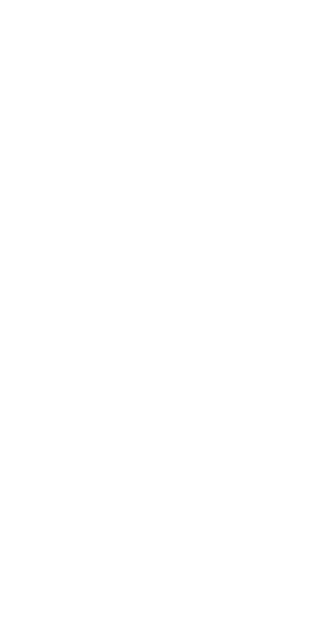 scroll, scrollTop: 0, scrollLeft: 0, axis: both 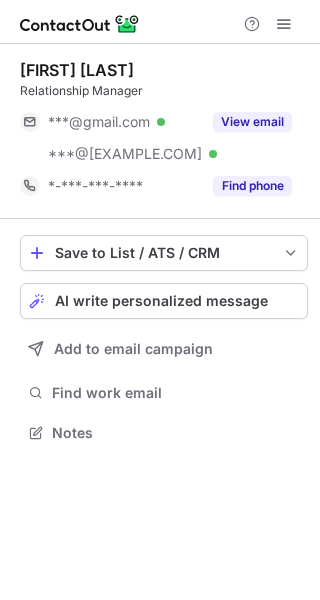 click on "View email" at bounding box center [252, 122] 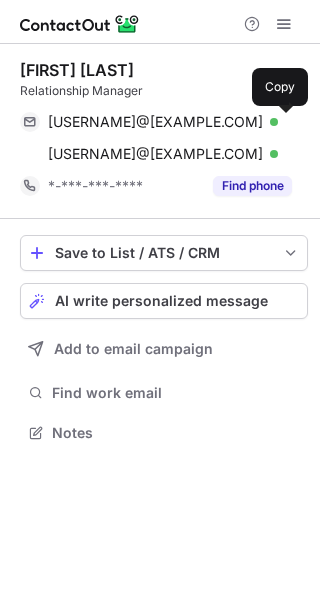 click at bounding box center (282, 122) 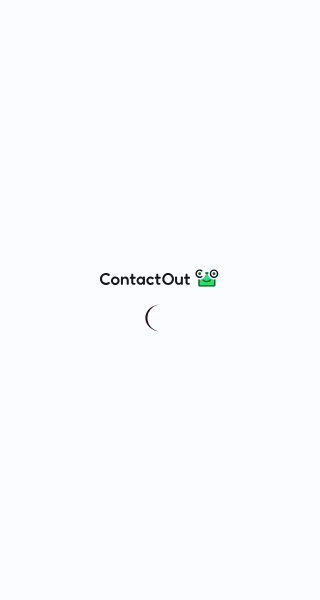 scroll, scrollTop: 0, scrollLeft: 0, axis: both 